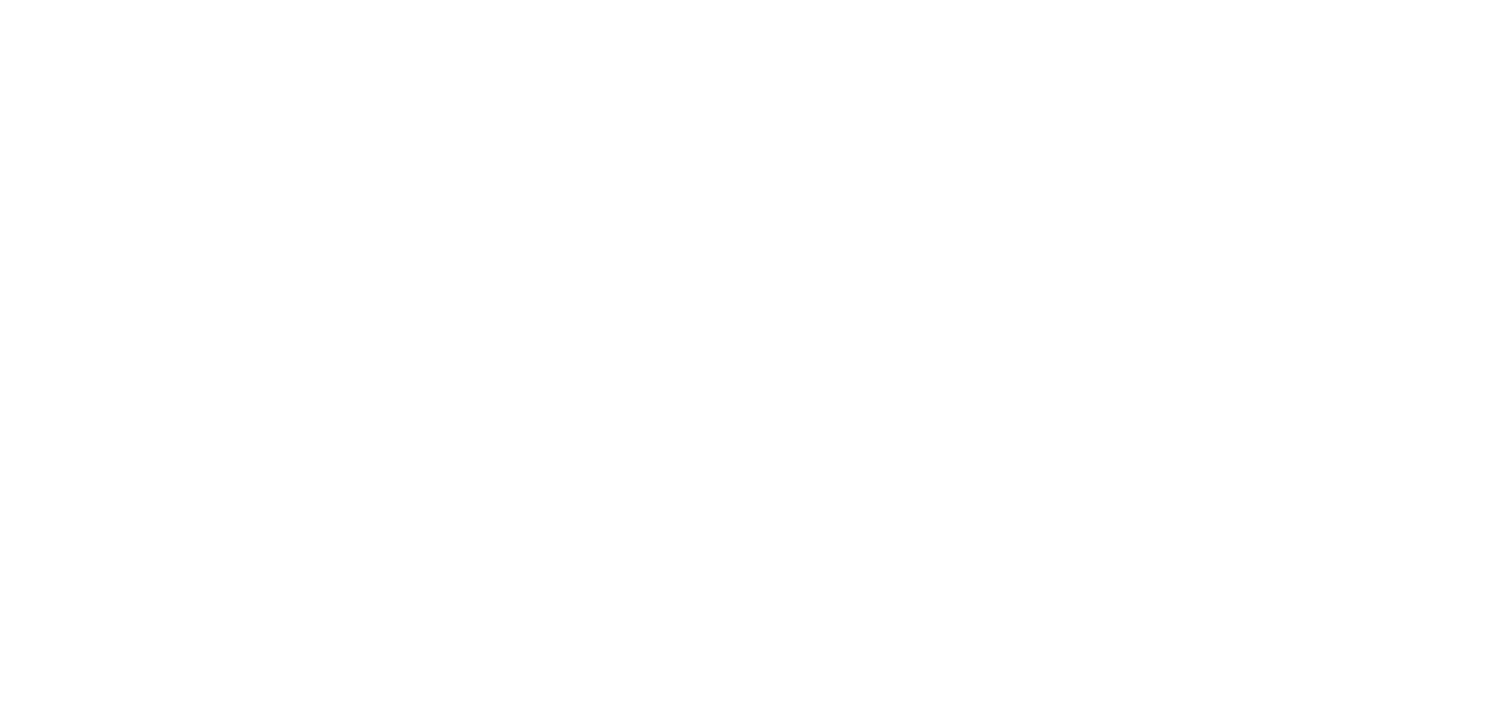 scroll, scrollTop: 0, scrollLeft: 0, axis: both 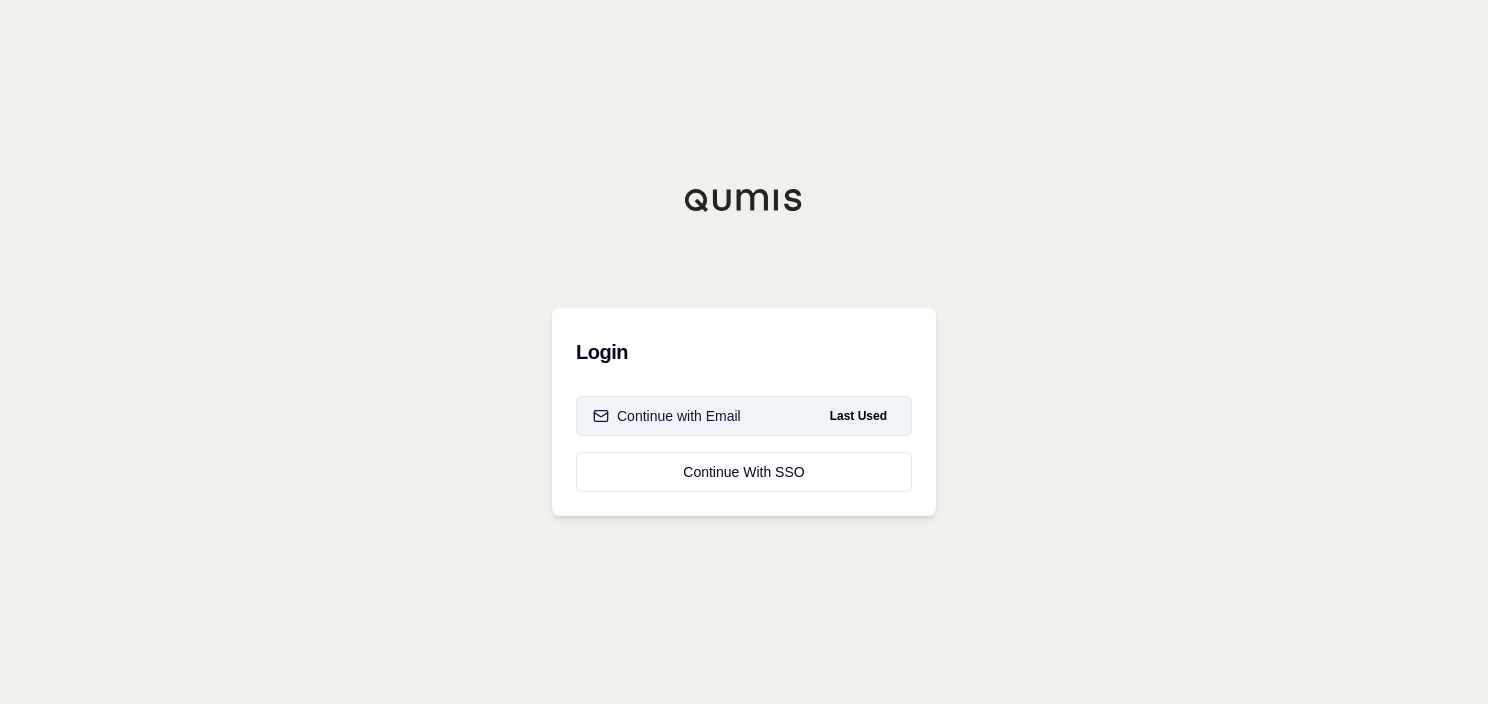 click on "Continue with Email" at bounding box center (667, 416) 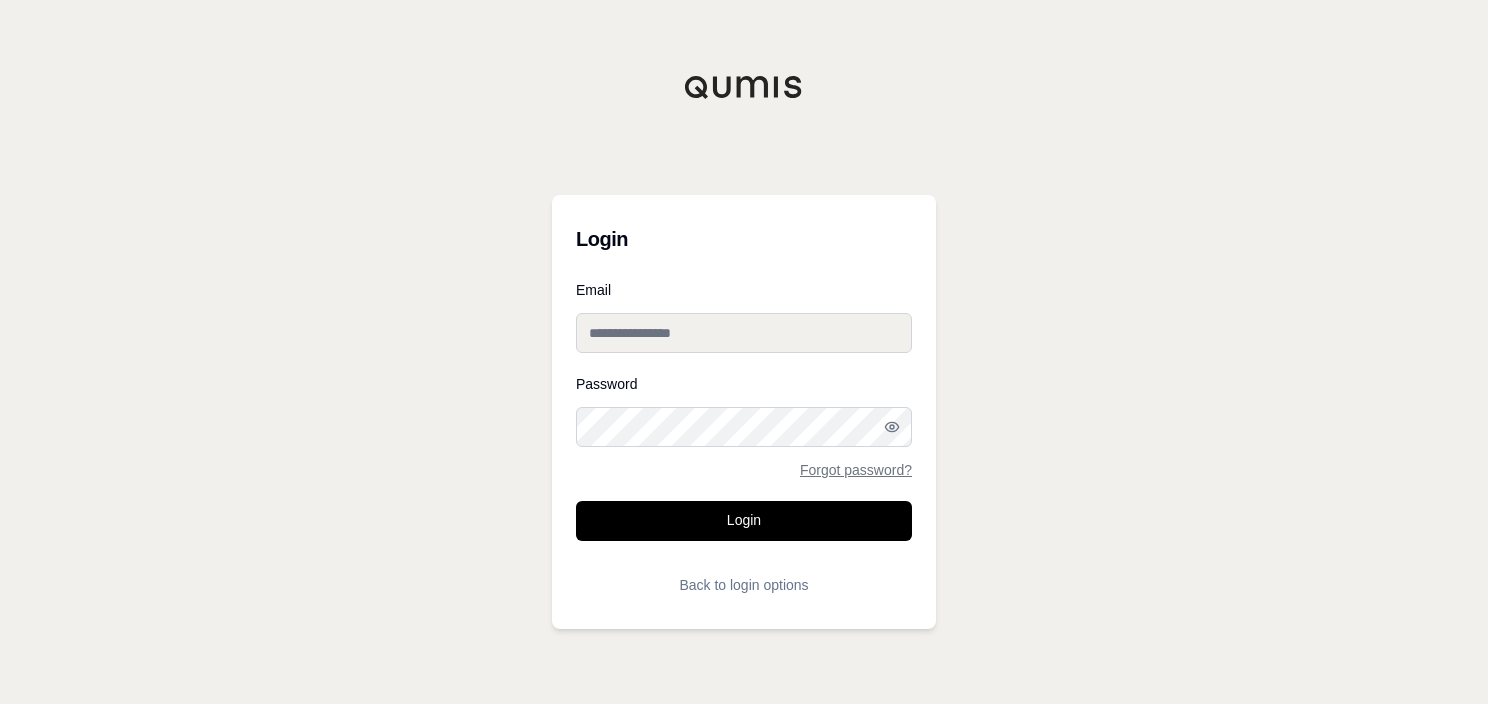 type on "**********" 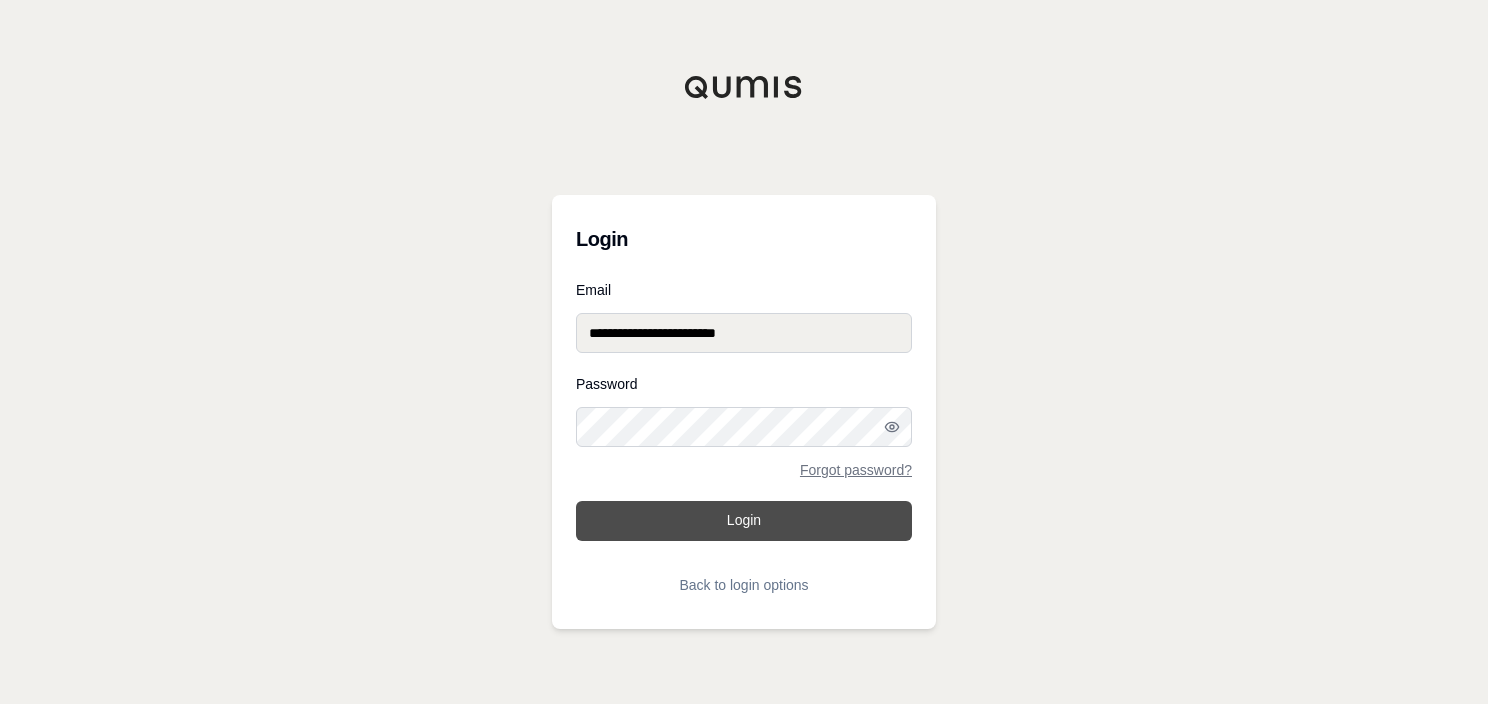 click on "Login" at bounding box center (744, 521) 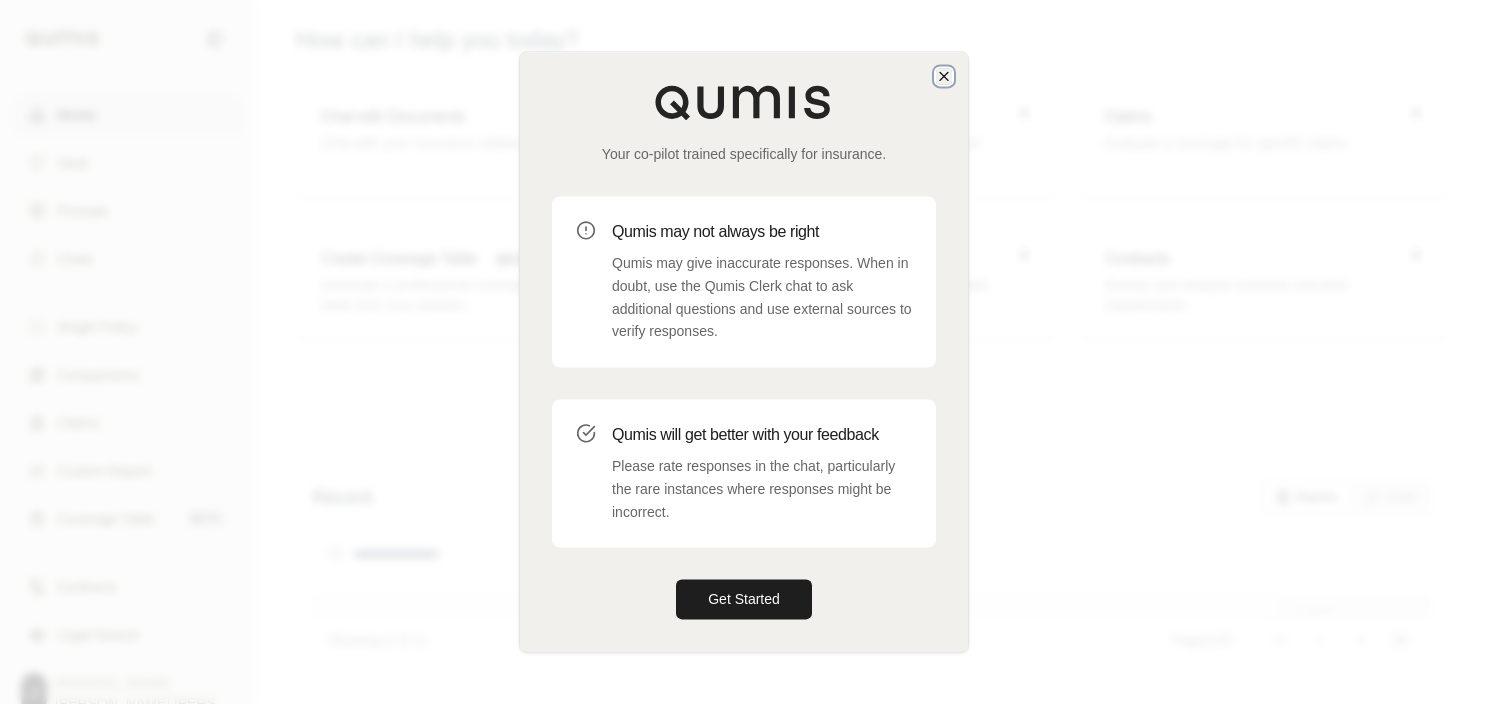 click 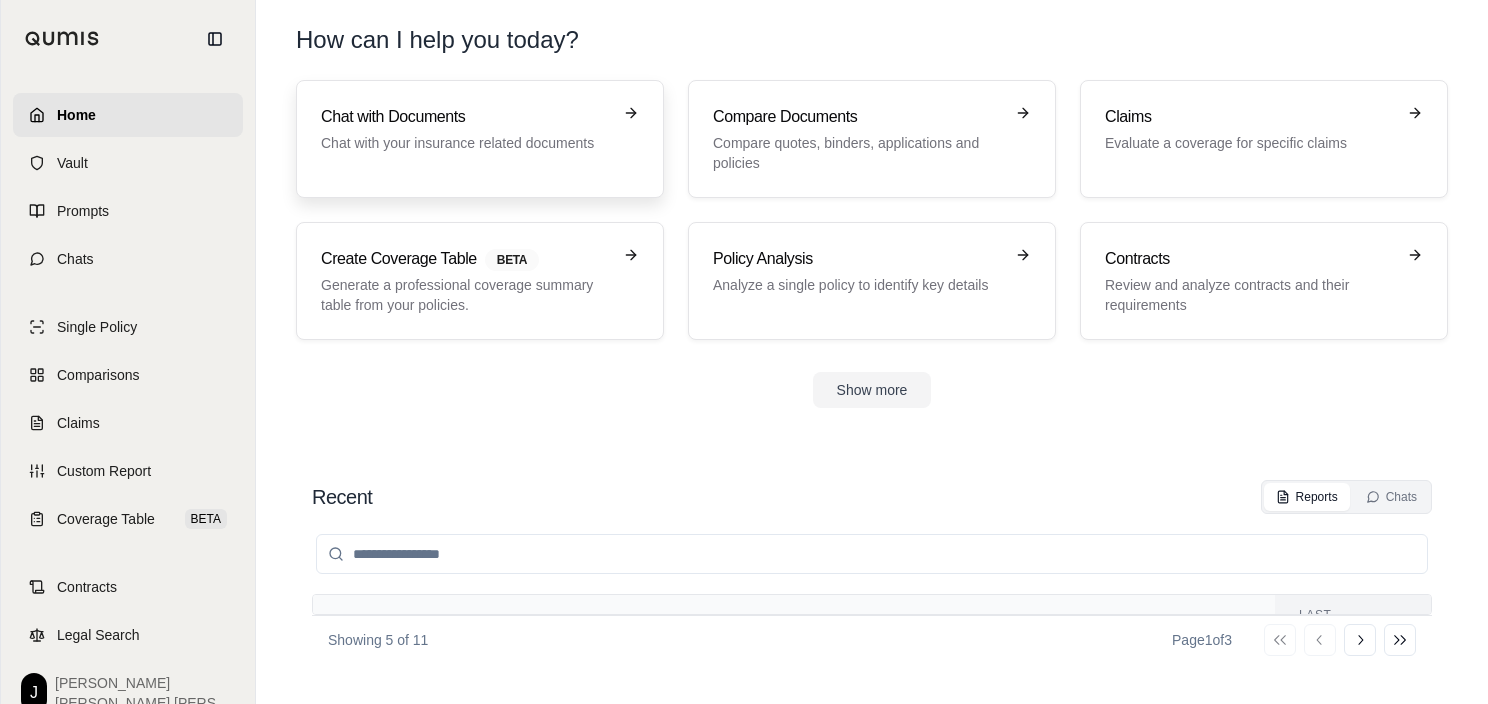click on "Chat with Documents Chat with your insurance related documents" at bounding box center (466, 129) 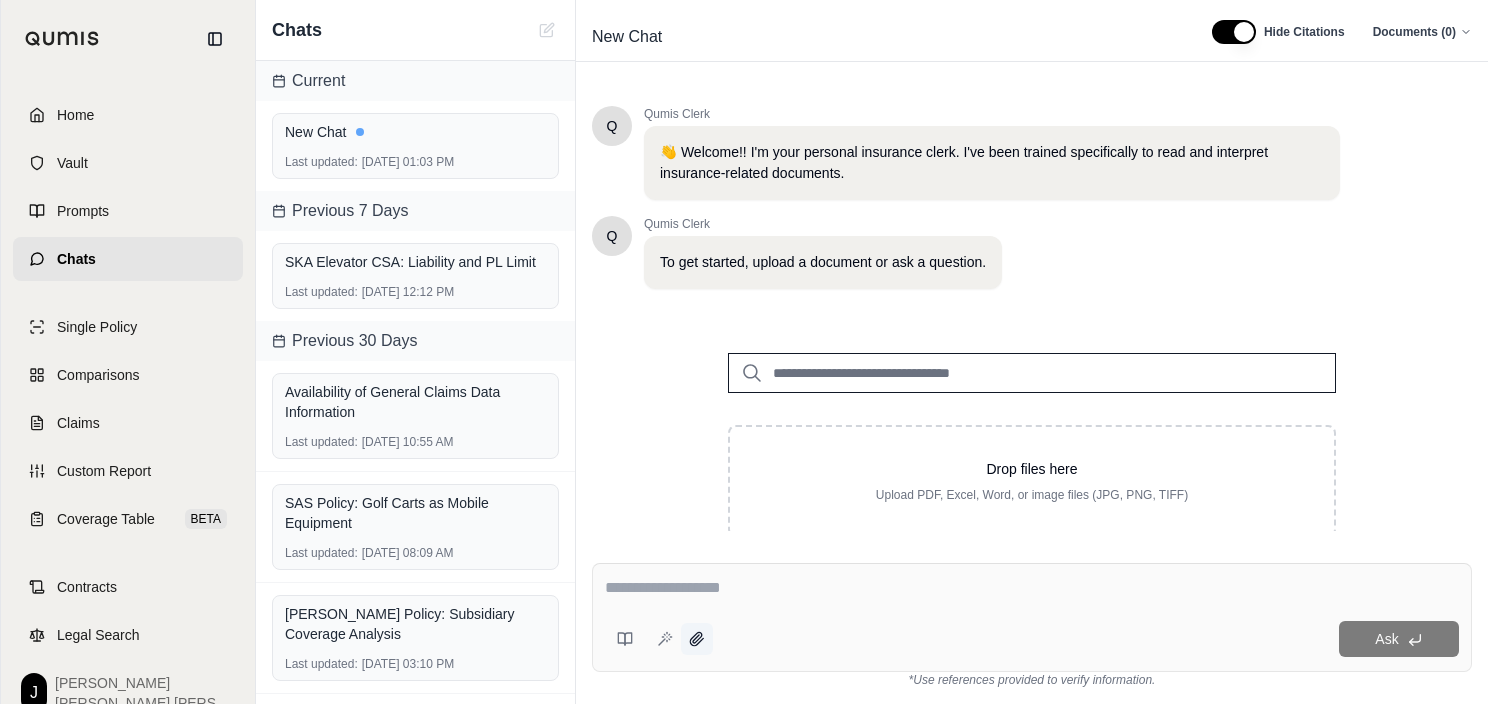 click 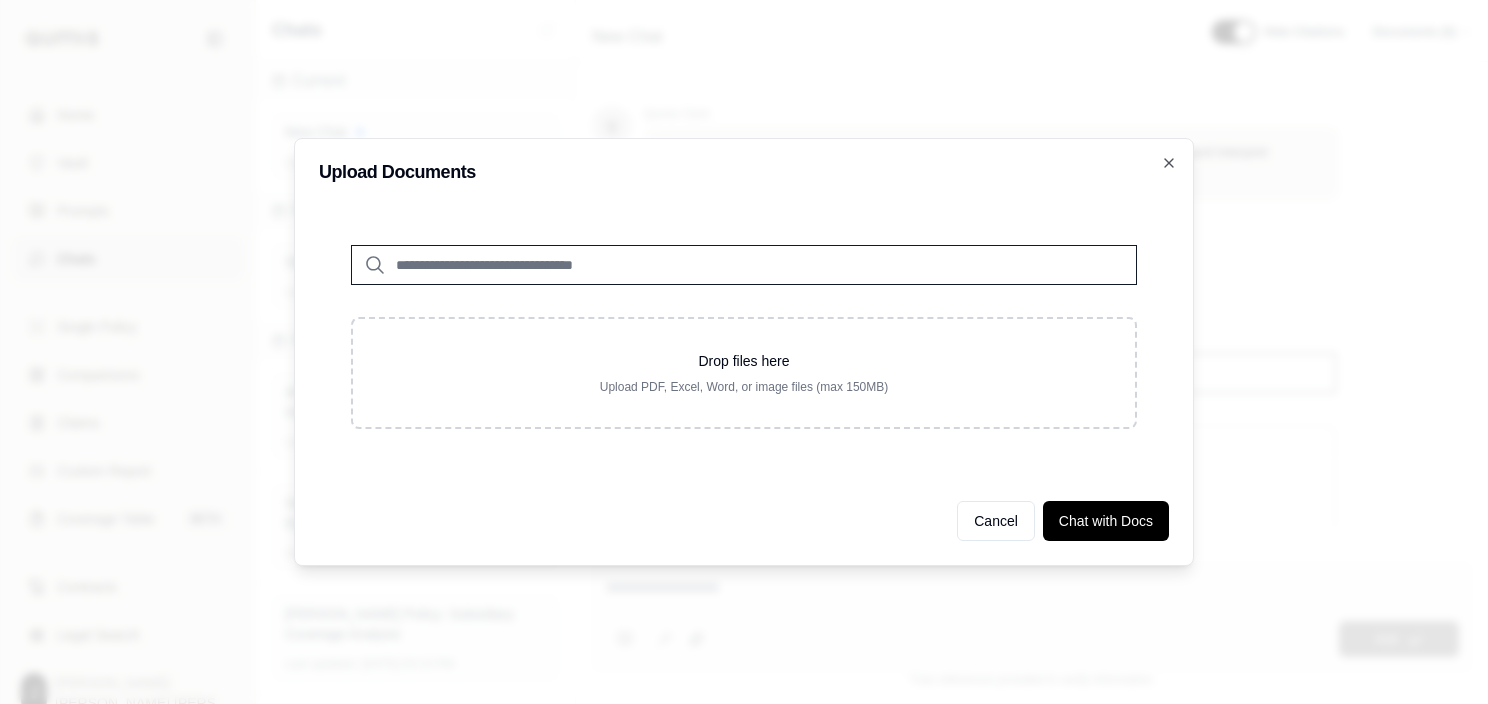 click at bounding box center [744, 265] 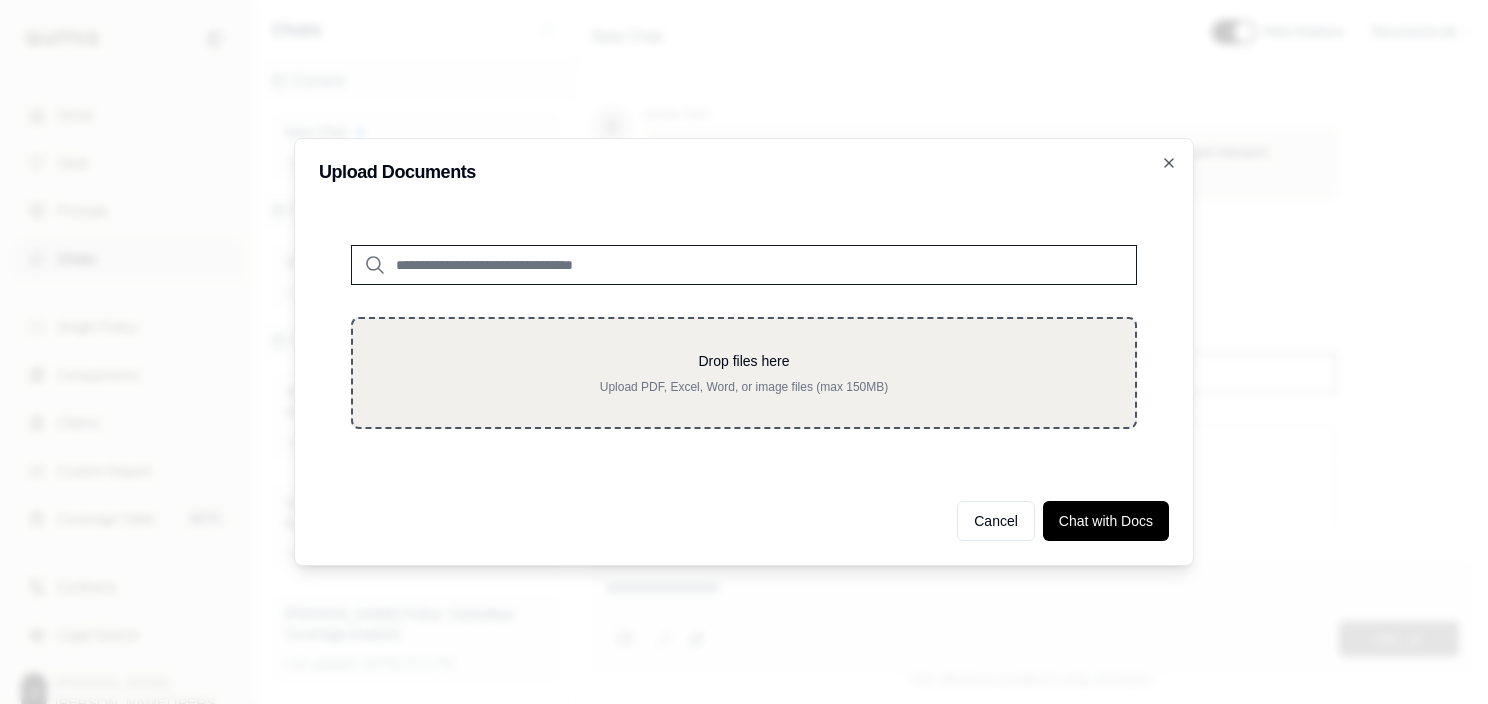 click on "Drop files here" at bounding box center (744, 361) 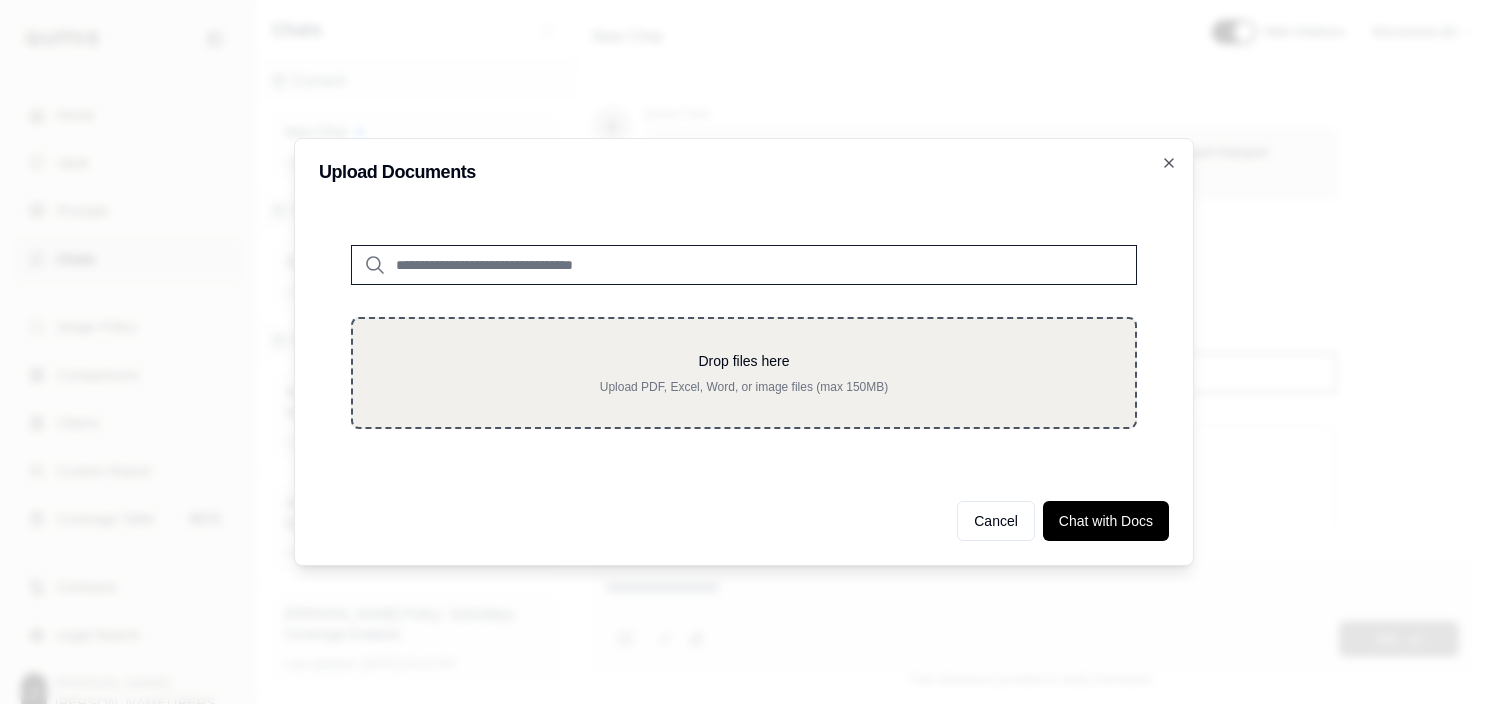 type on "**********" 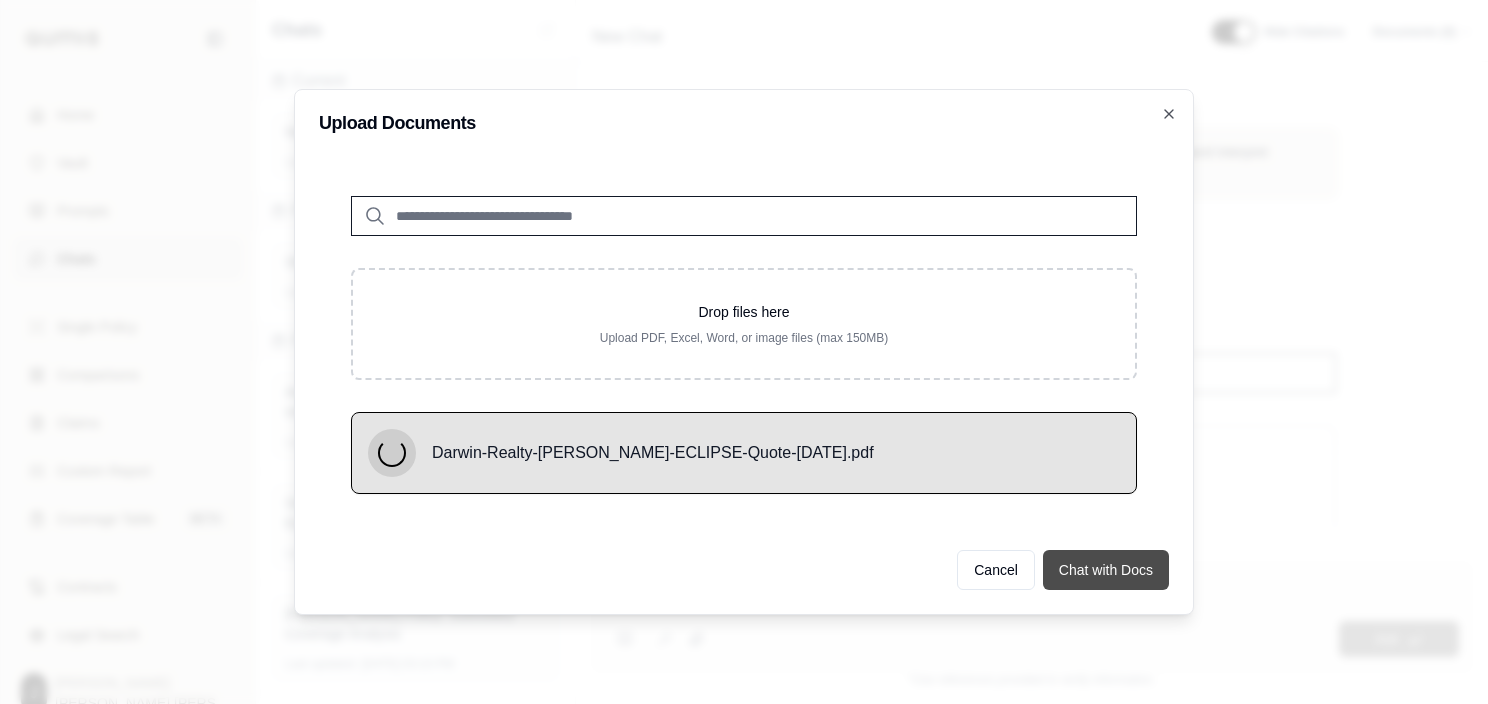 click on "Chat with Docs" at bounding box center [1106, 570] 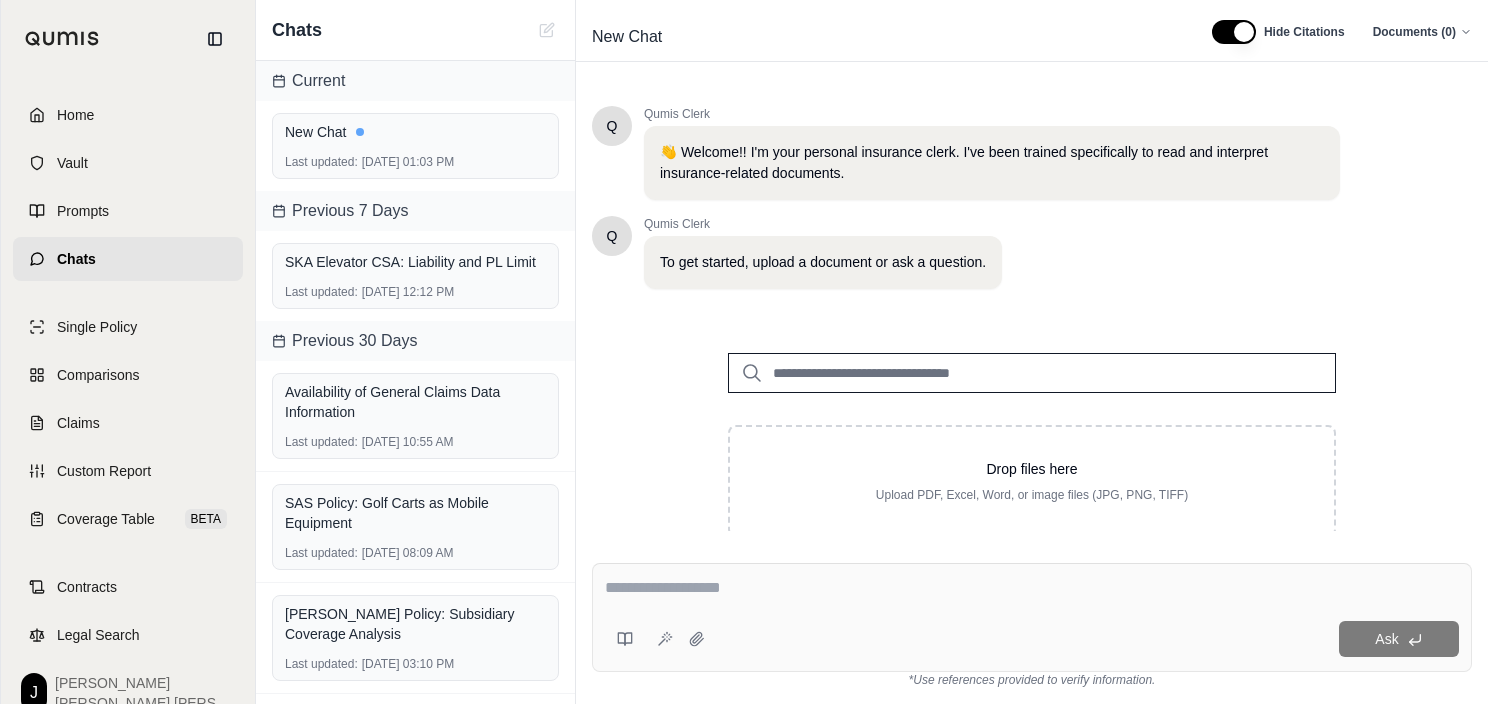 click at bounding box center (1032, 588) 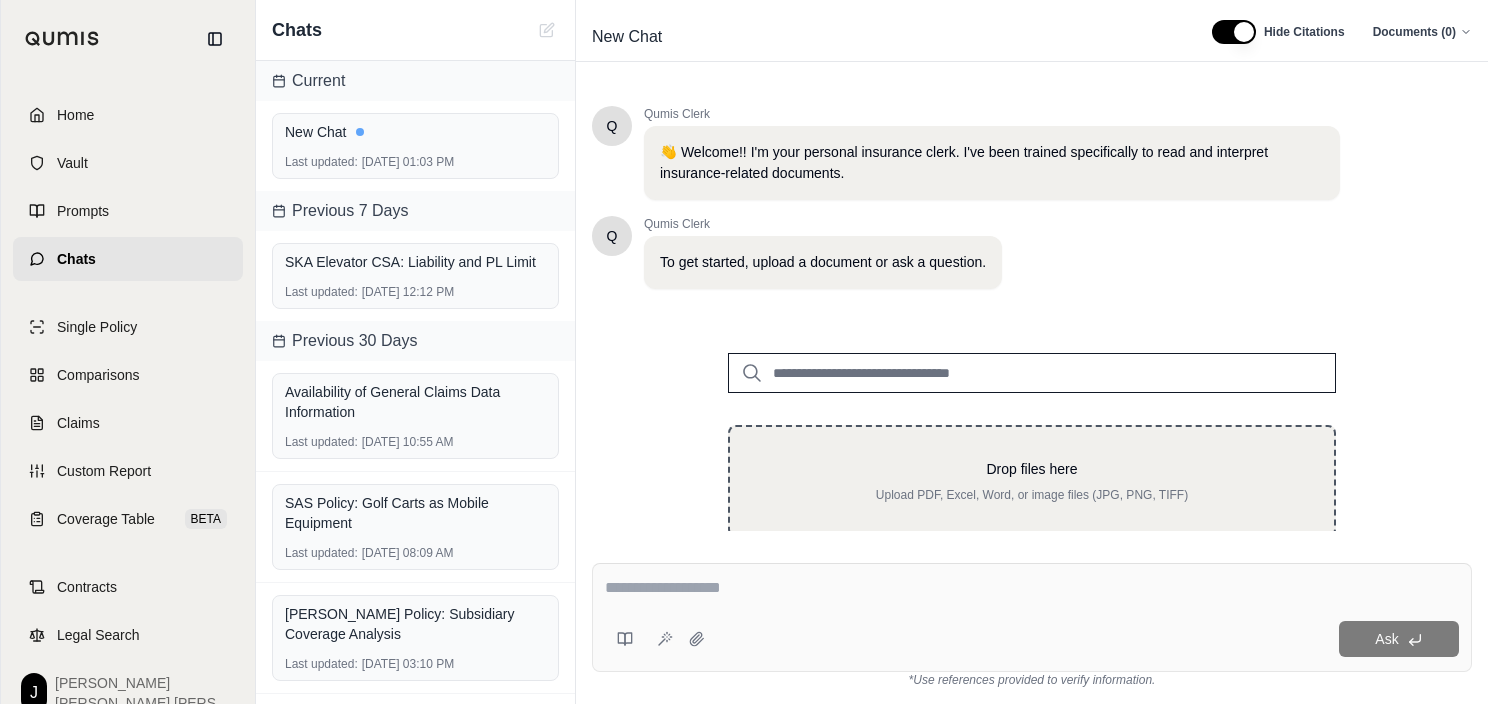 scroll, scrollTop: 51, scrollLeft: 0, axis: vertical 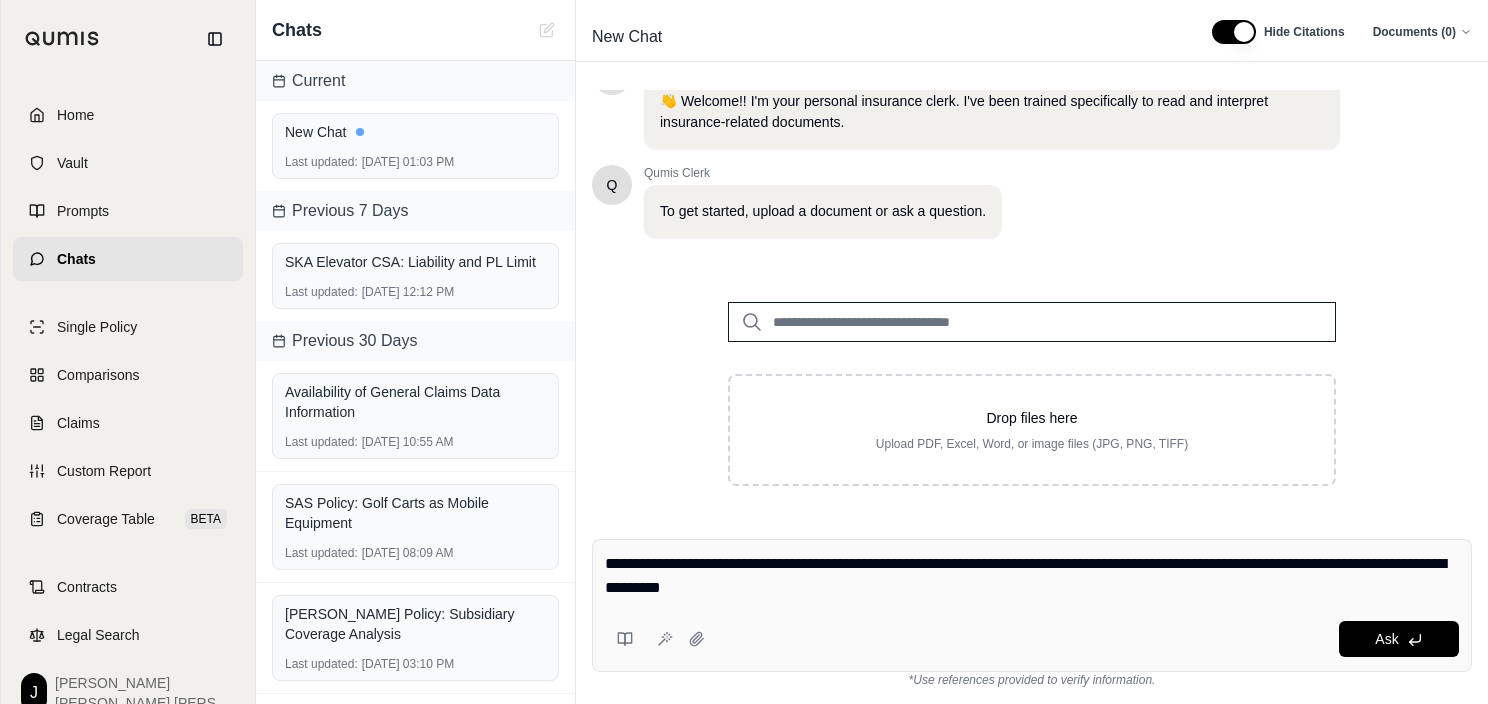 type on "**********" 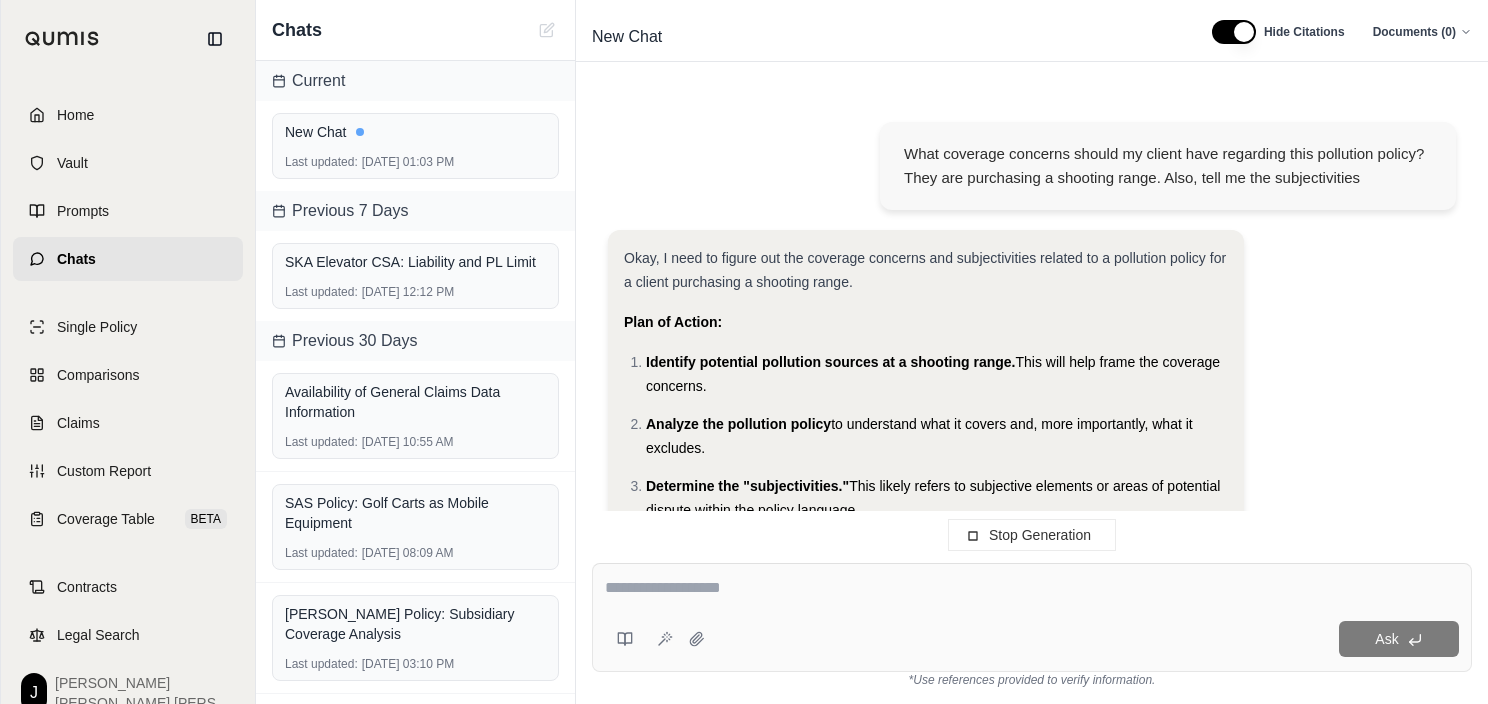 scroll, scrollTop: 2586, scrollLeft: 0, axis: vertical 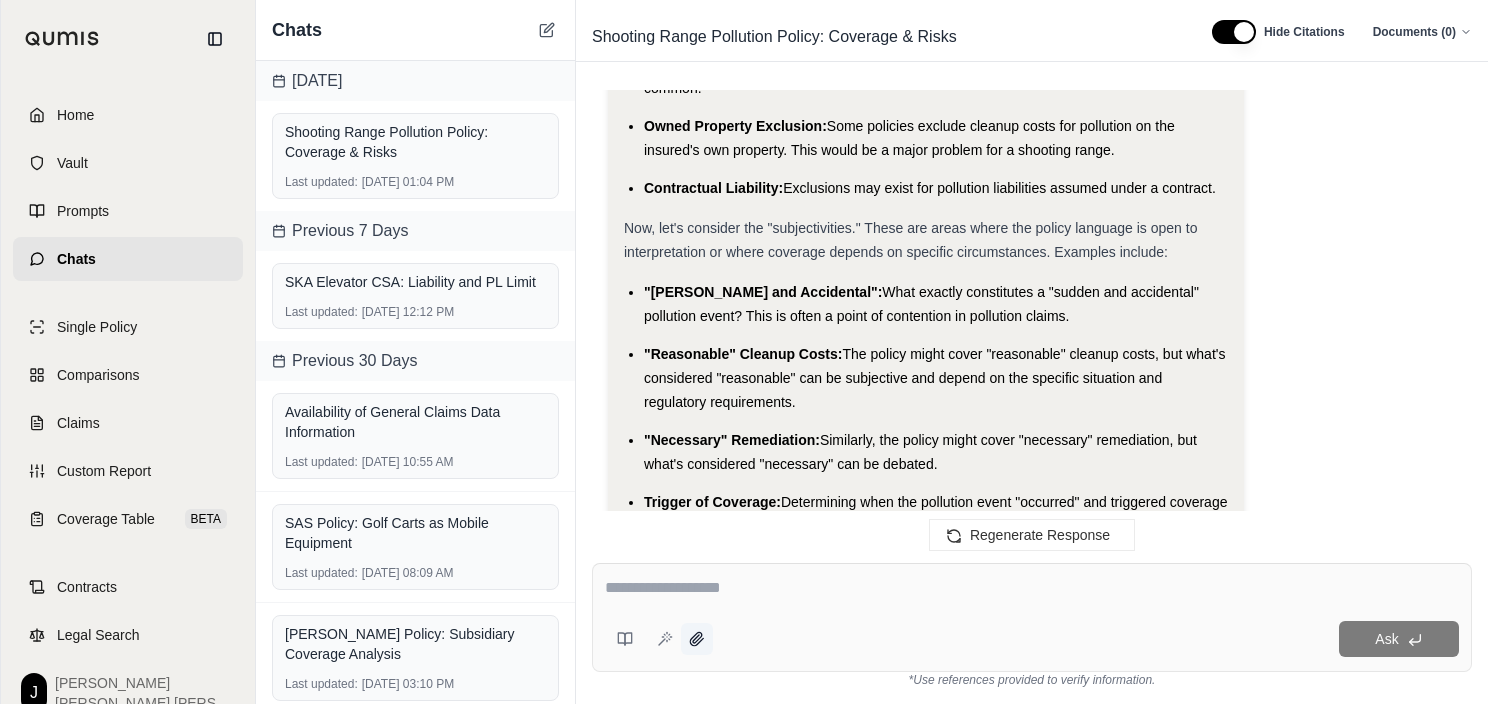 click at bounding box center [697, 639] 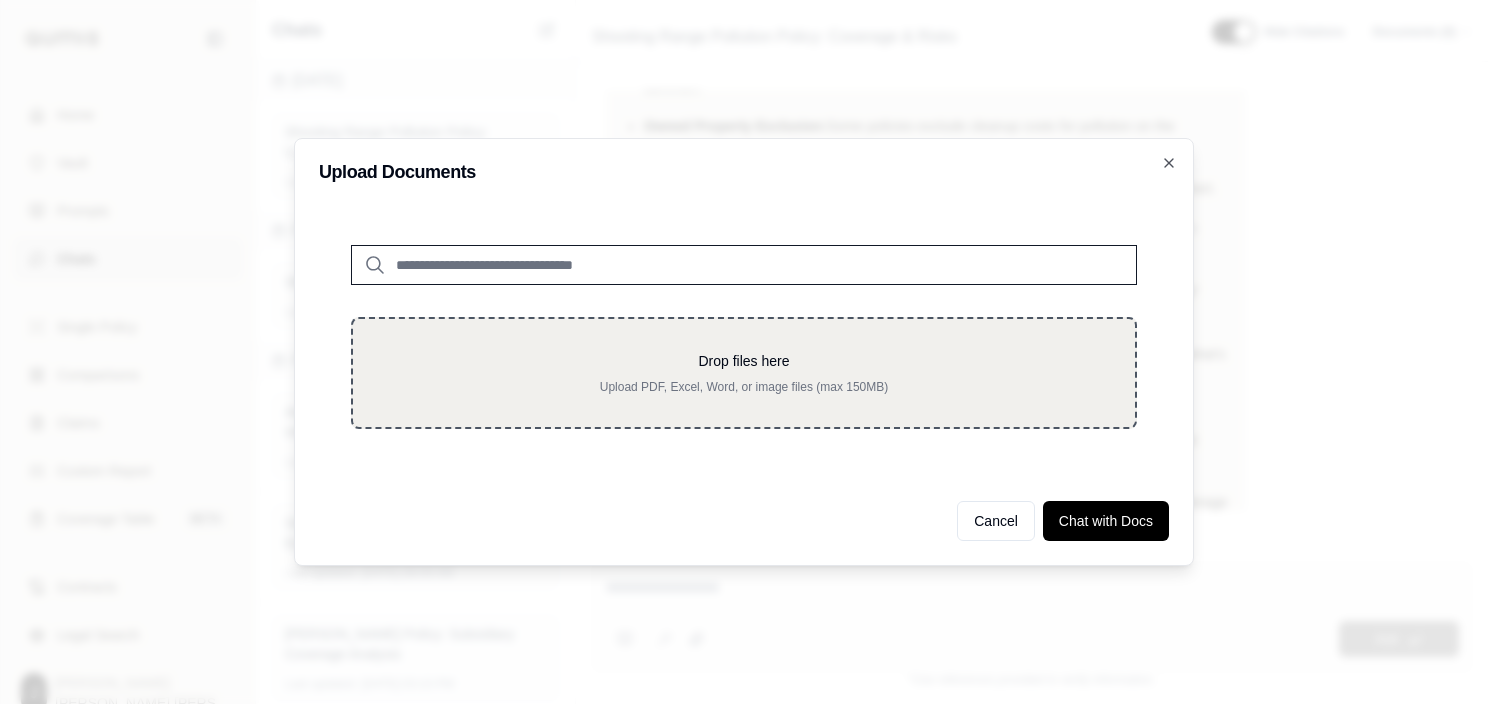 click on "Drop files here" at bounding box center [744, 361] 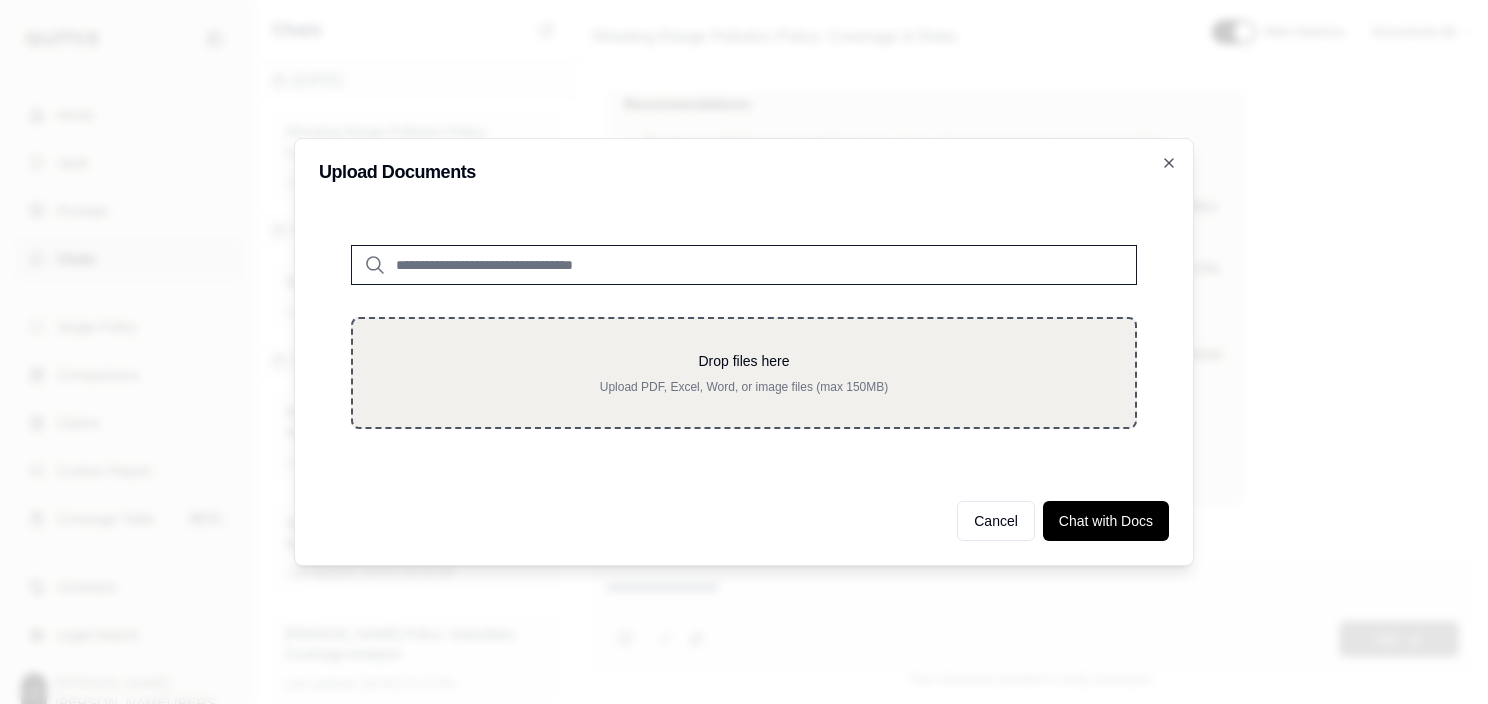type on "**********" 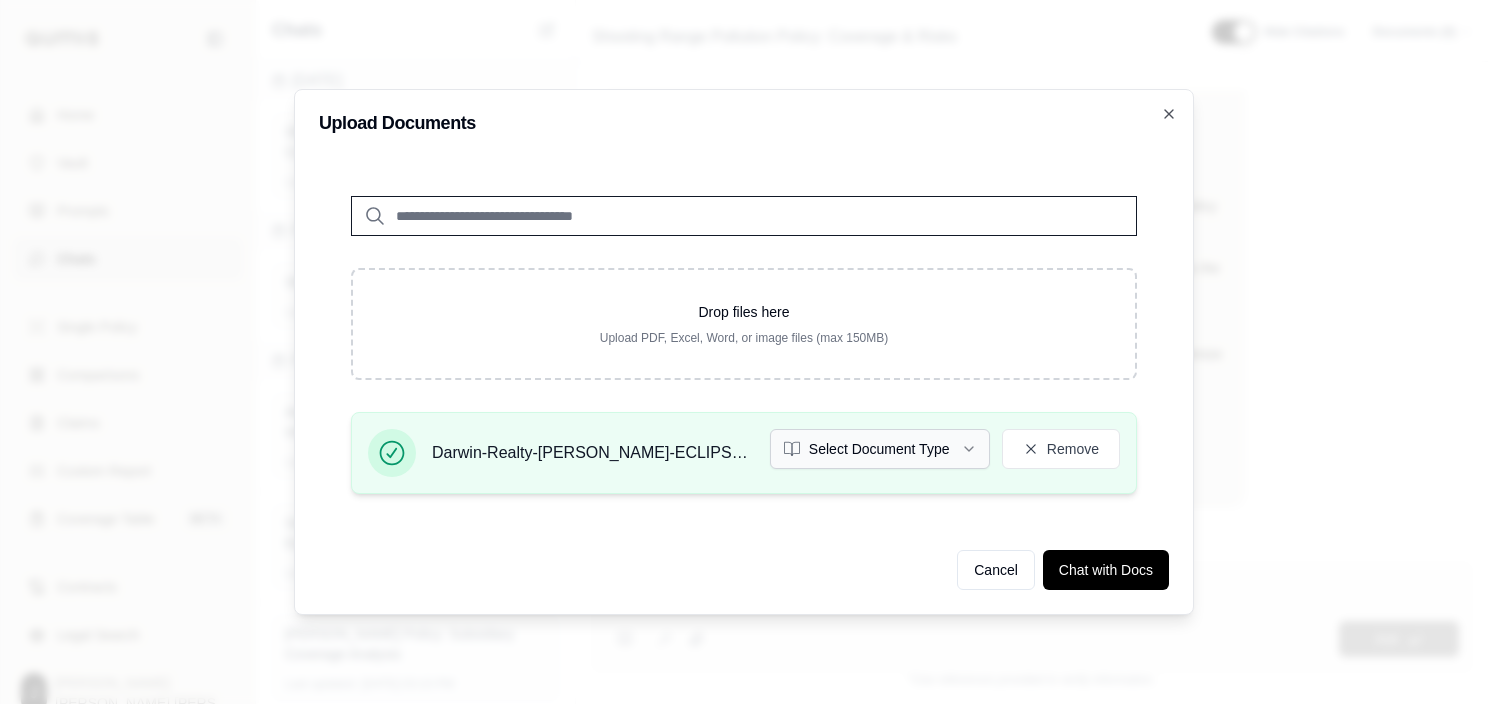 click 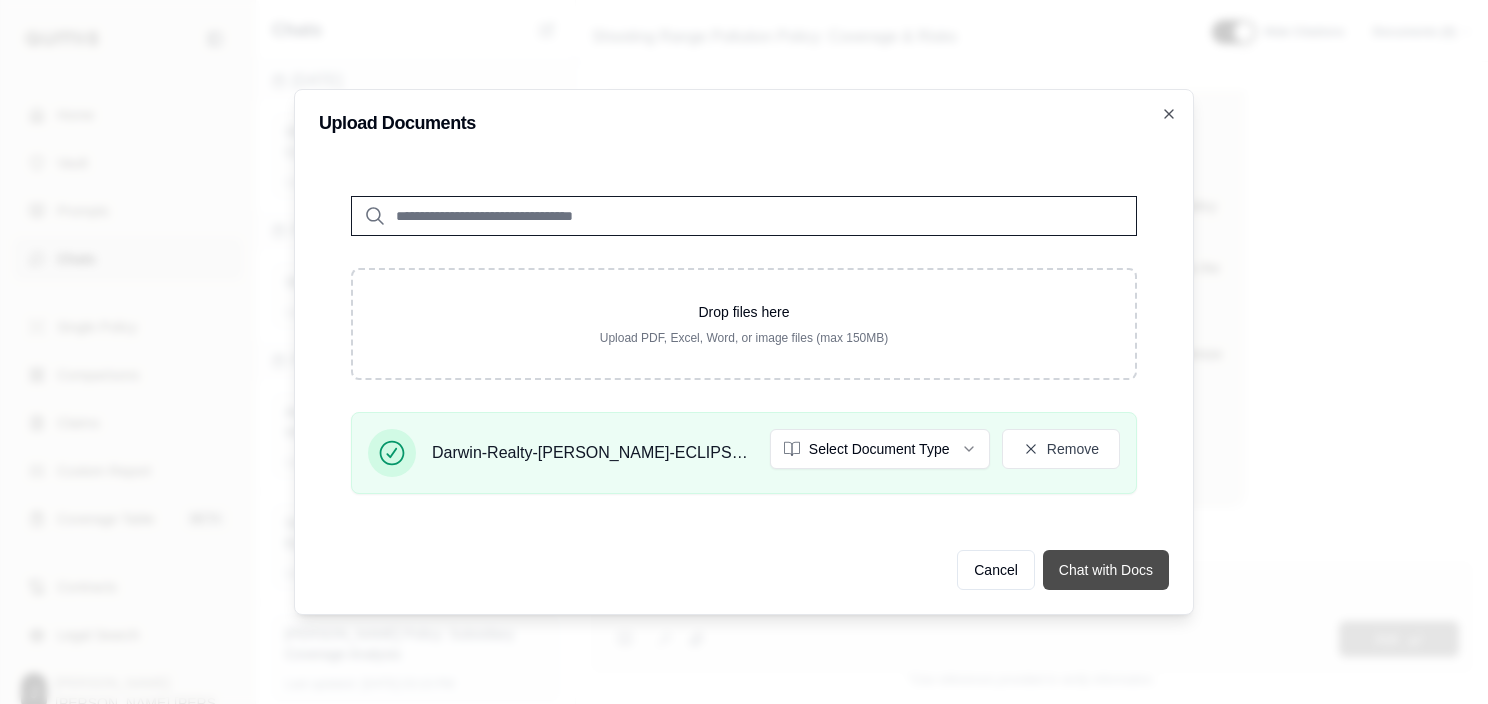 click on "Chat with Docs" at bounding box center (1106, 570) 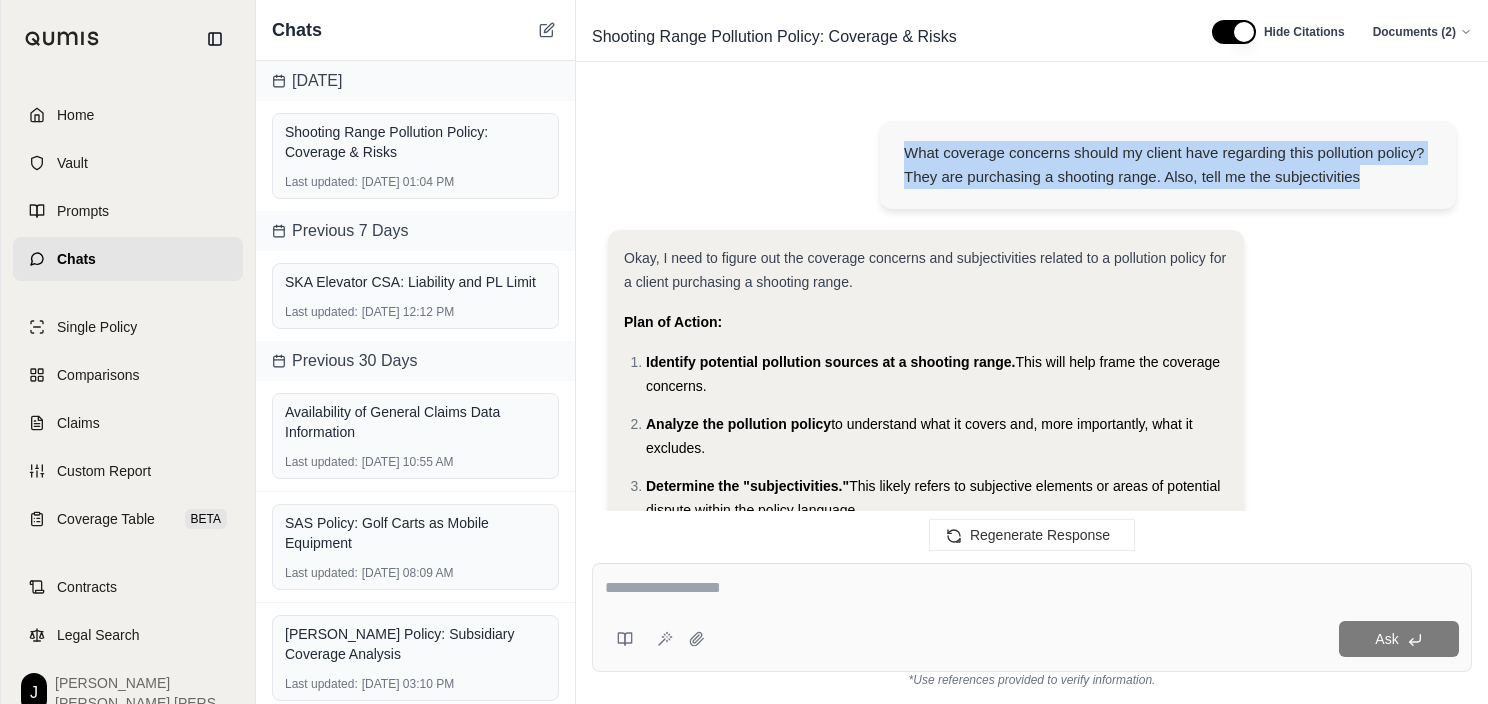 drag, startPoint x: 895, startPoint y: 147, endPoint x: 1379, endPoint y: 178, distance: 484.99176 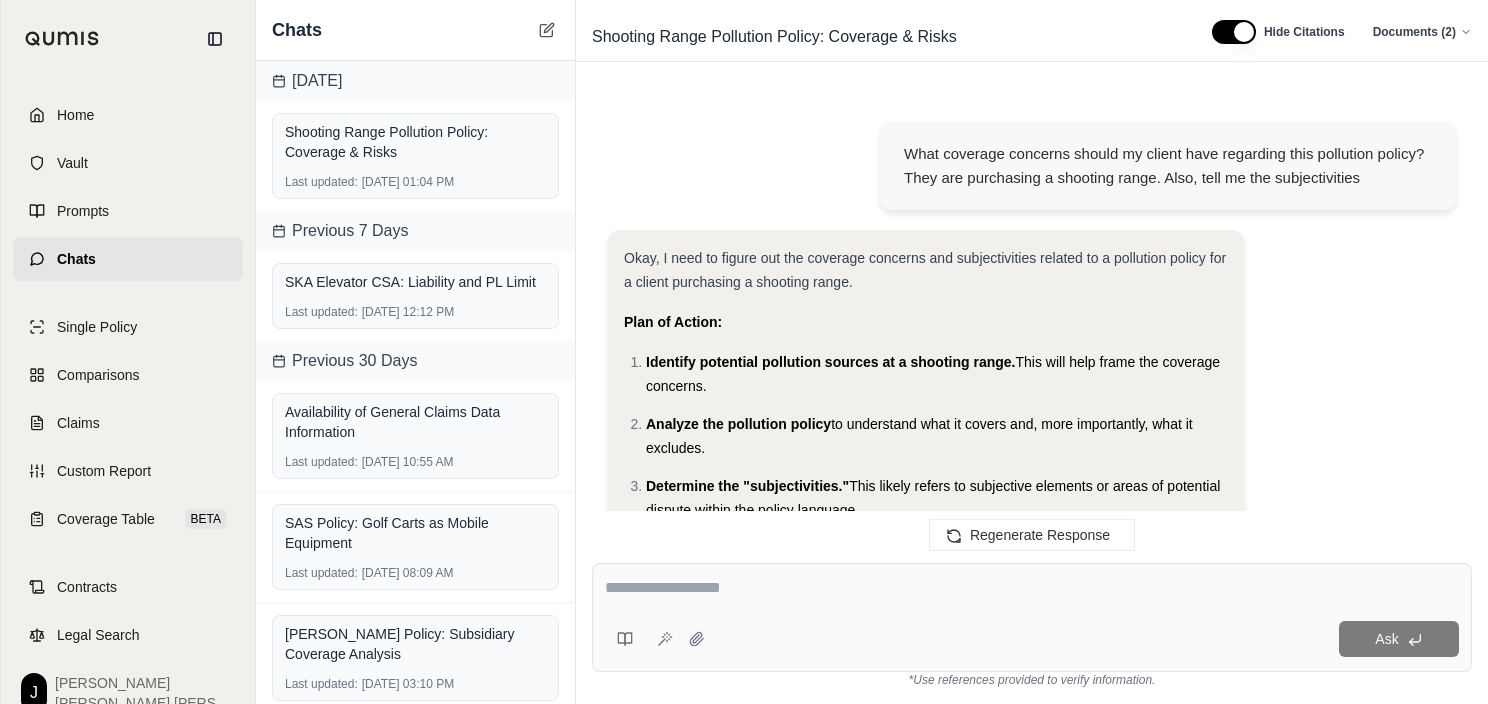 click at bounding box center [1032, 588] 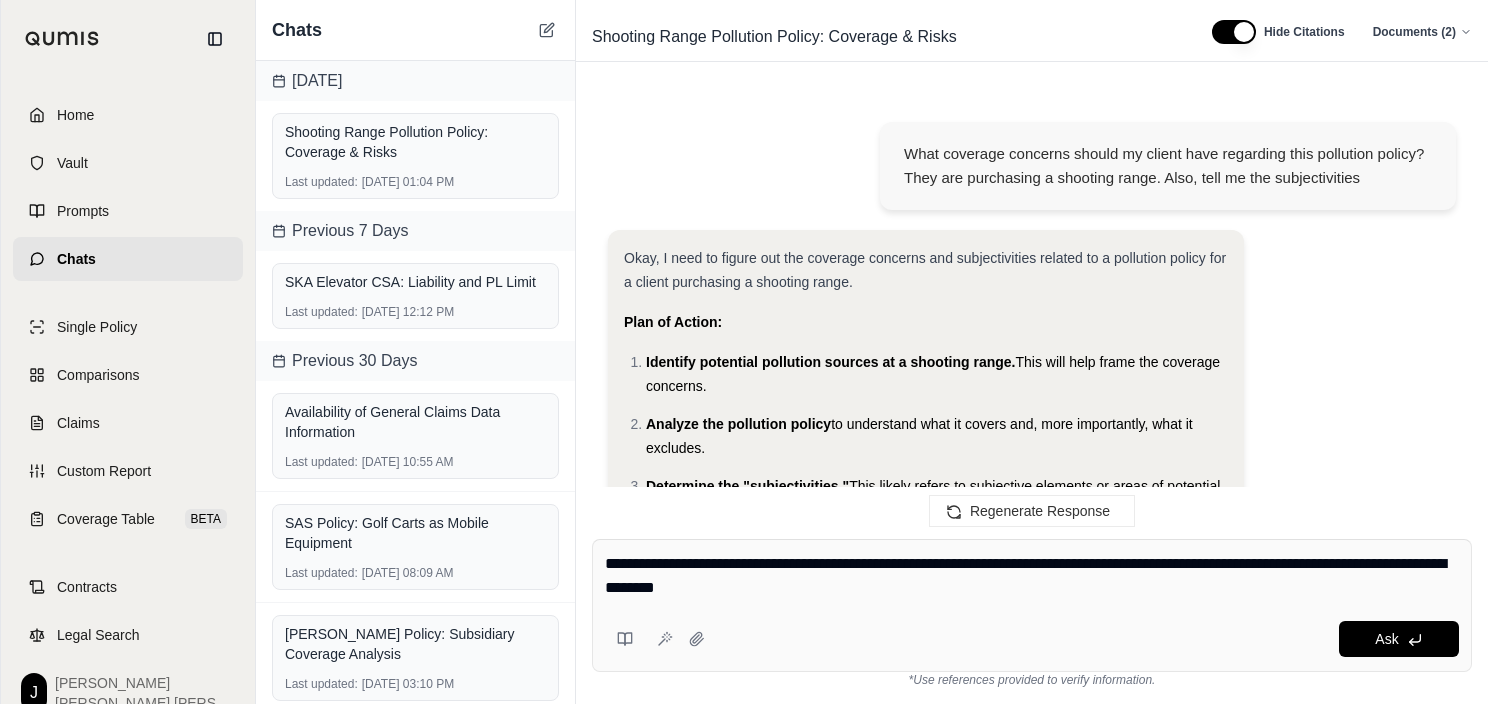 type on "**********" 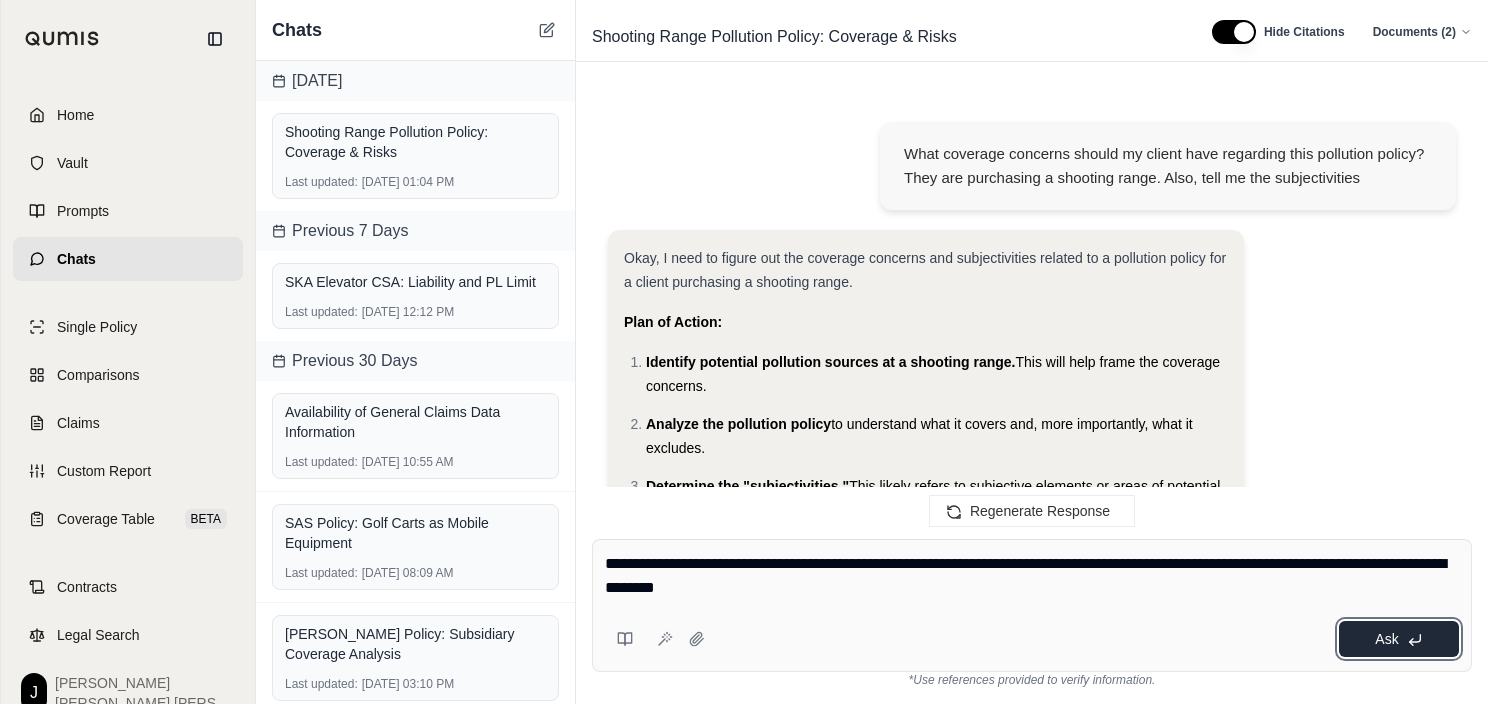 click on "Ask" at bounding box center (1386, 639) 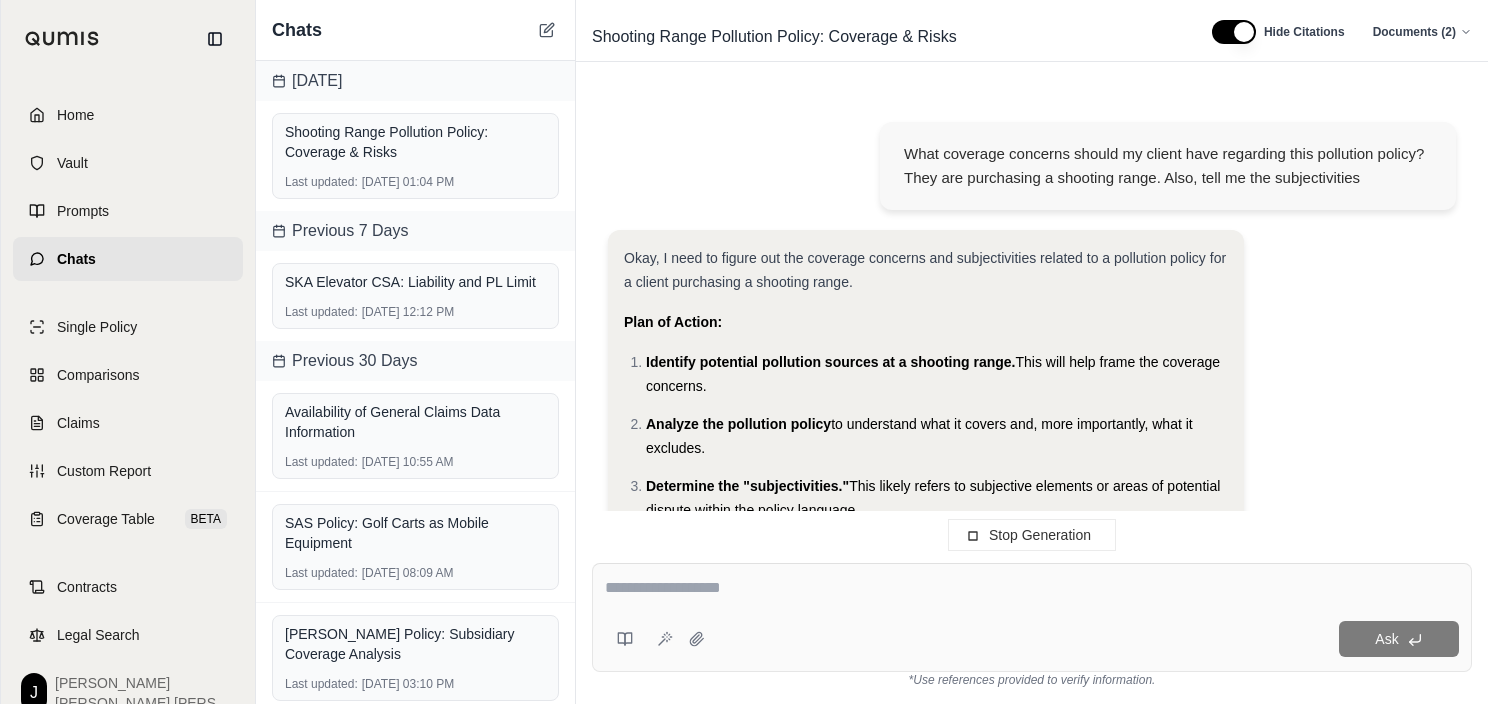 scroll, scrollTop: 2819, scrollLeft: 0, axis: vertical 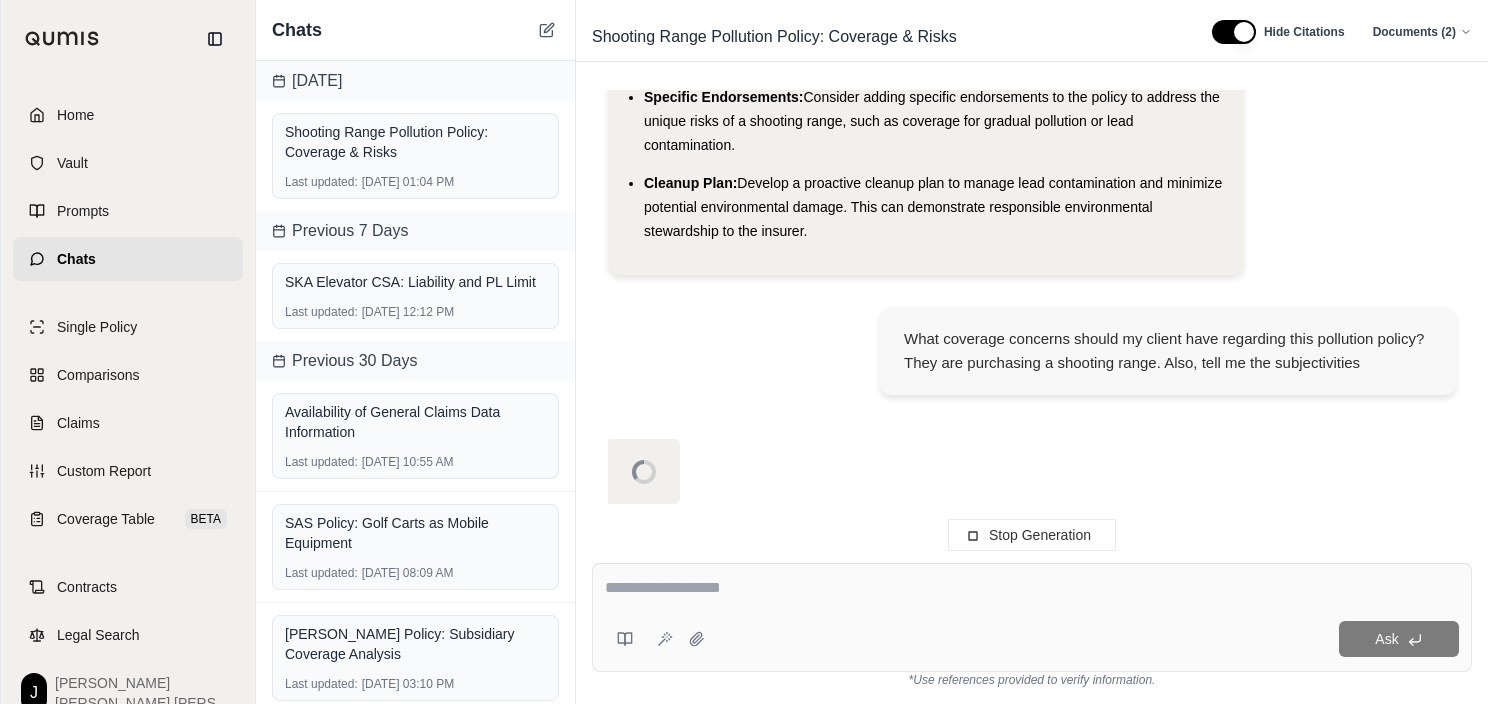 click on "Okay, I need to figure out the coverage concerns and subjectivities related to a pollution policy for a client purchasing a shooting range.
Plan of Action:
Identify potential pollution sources at a shooting range.  This will help frame the coverage concerns.
Analyze the pollution policy  to understand what it covers and, more importantly, what it excludes.
Determine the "subjectivities."  This likely refers to subjective elements or areas of potential dispute within the policy language.
Summarize the key coverage concerns and subjectivities  for the client.
Analysis:
Let's start by thinking about the potential sources of pollution at a shooting range. Obvious ones come to mind:
Lead:  Lead bullets and shot are a major concern, potentially contaminating soil and water.
Other Metals:  Other metals in bullets (copper, zinc, etc.) could also be pollutants.
Gunpowder Residue:  Gunpowder contains various chemicals that could be considered pollutants.
Cleaning Solvents:
Fuel/Oil:" at bounding box center [1032, -1149] 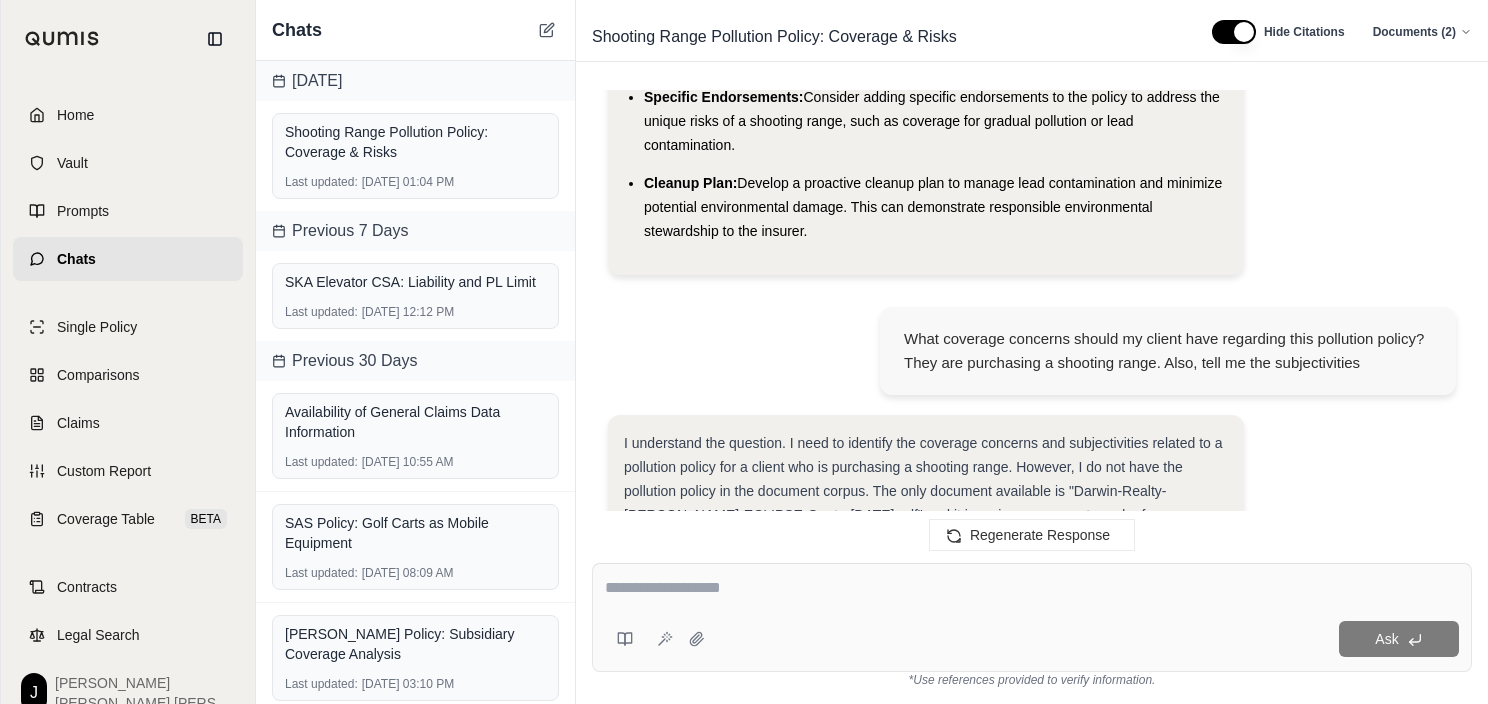 scroll, scrollTop: 3400, scrollLeft: 0, axis: vertical 